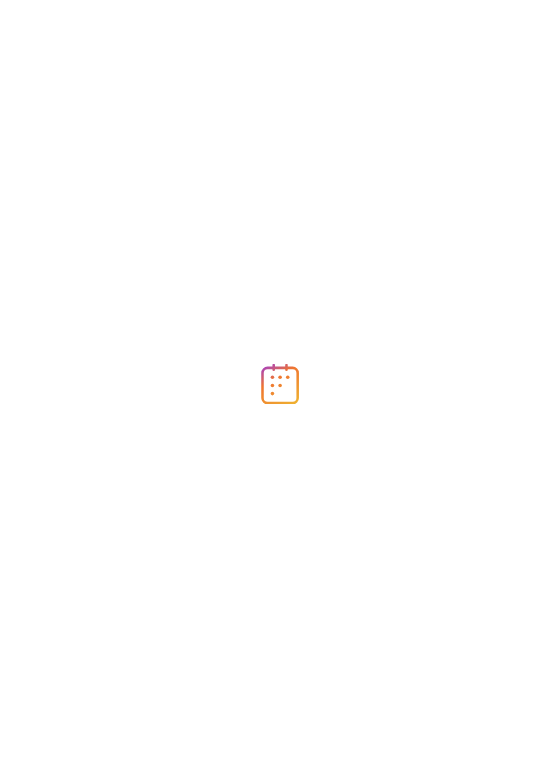 scroll, scrollTop: 0, scrollLeft: 0, axis: both 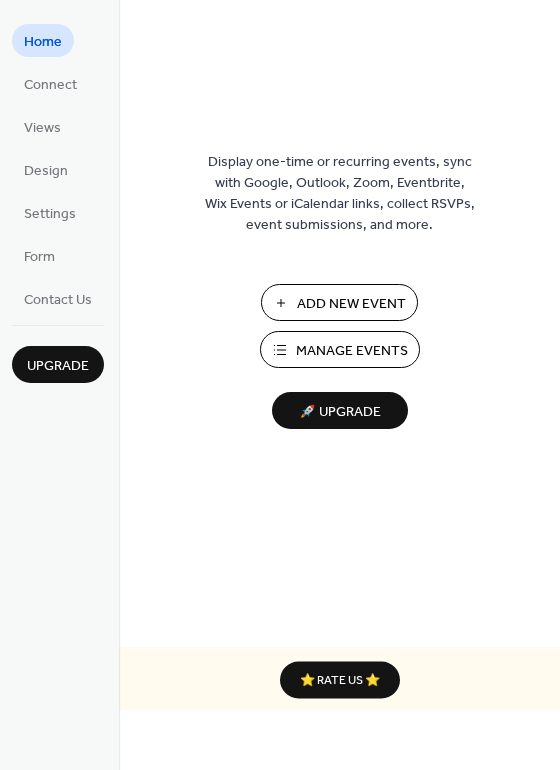 click on "Add New Event" at bounding box center (351, 304) 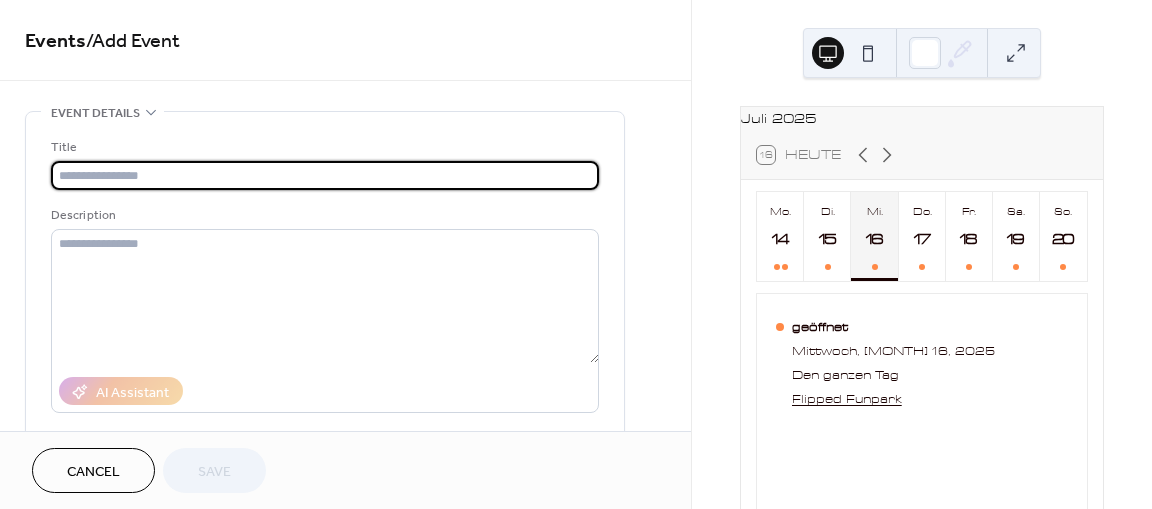 scroll, scrollTop: 0, scrollLeft: 0, axis: both 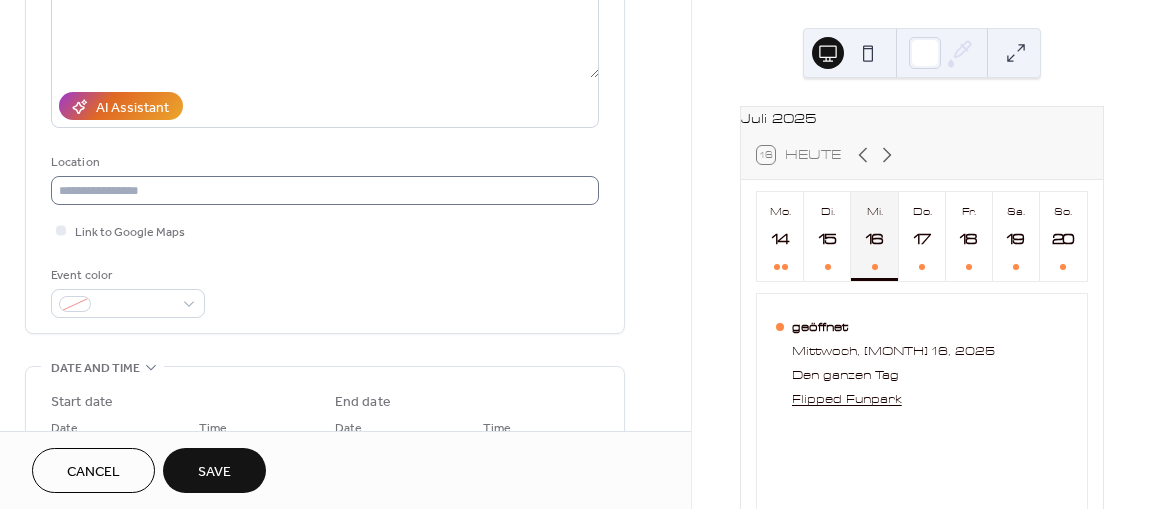 type on "**********" 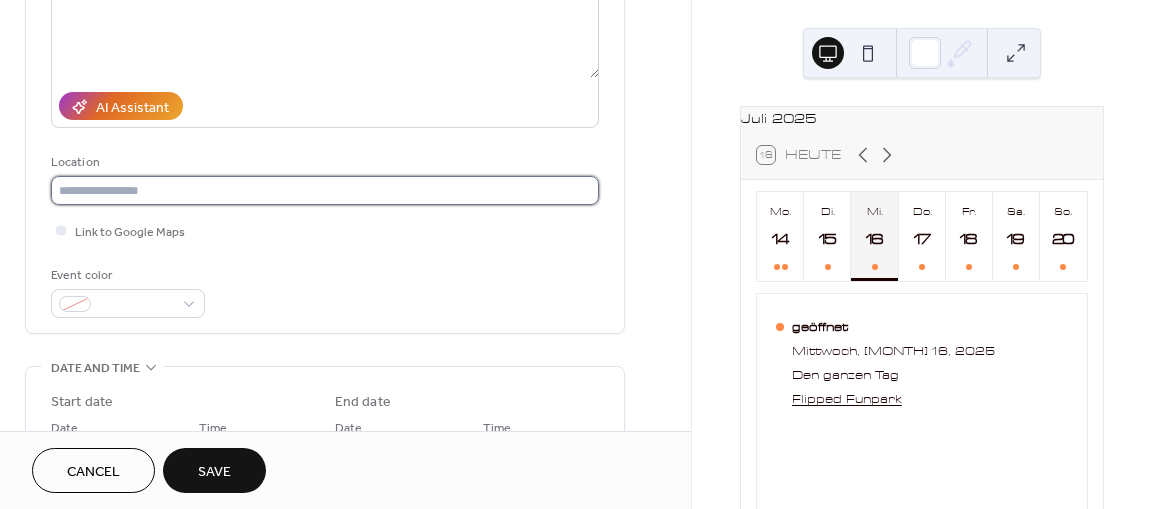 click at bounding box center (325, 190) 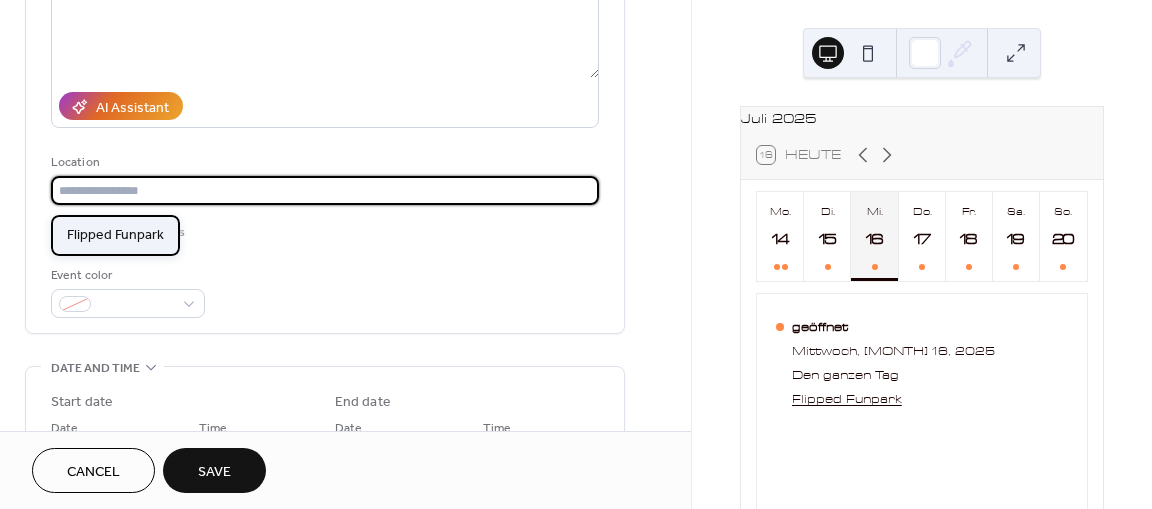 click on "Flipped Funpark" at bounding box center (115, 234) 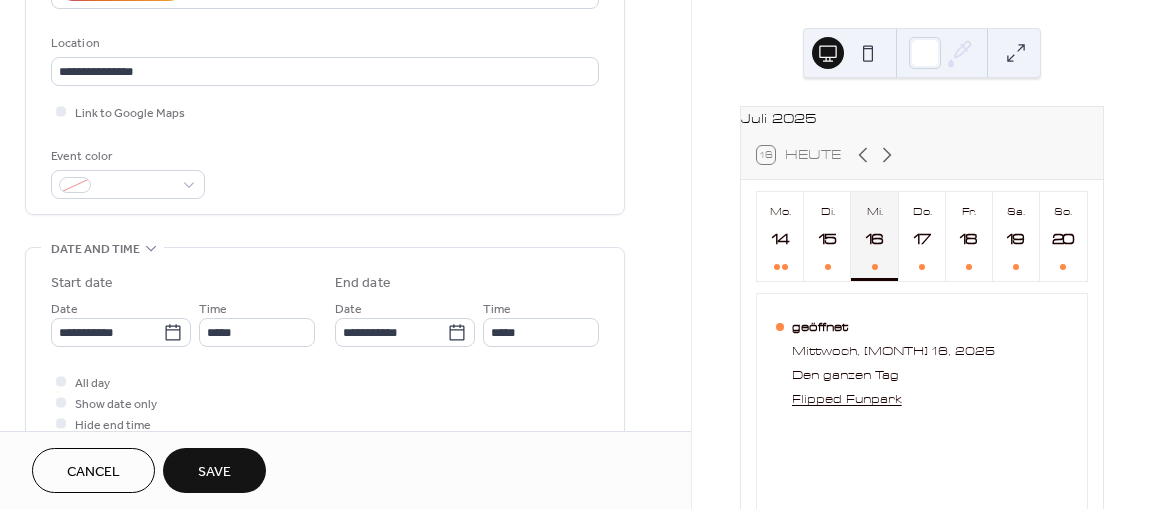 scroll, scrollTop: 427, scrollLeft: 0, axis: vertical 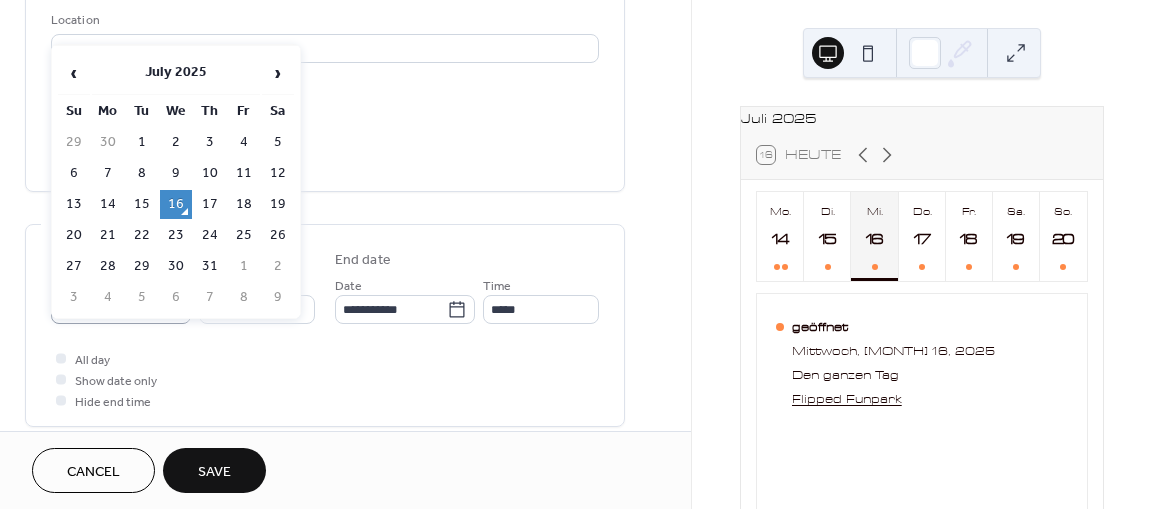 click 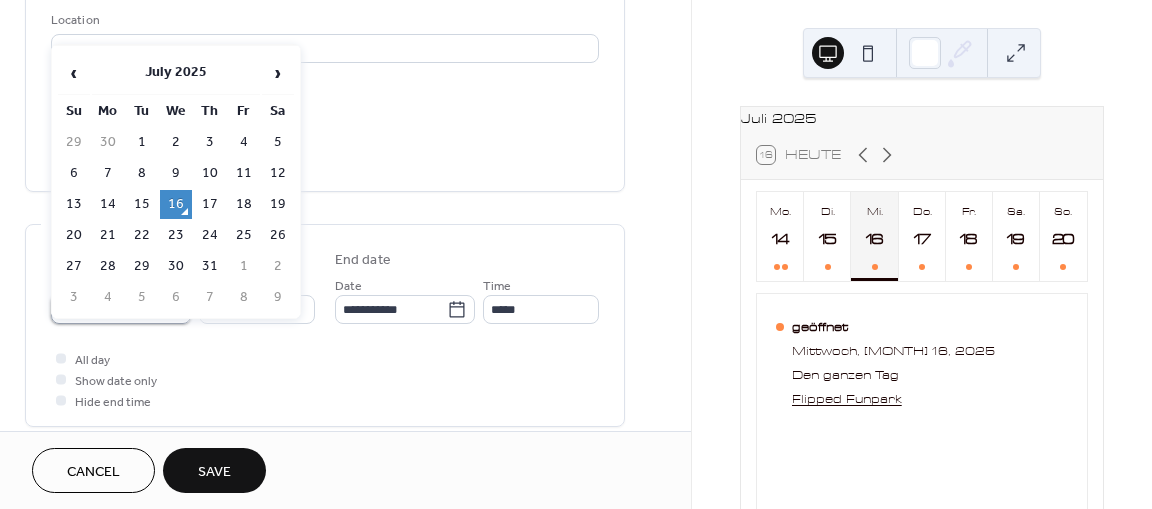 click on "**********" at bounding box center [107, 309] 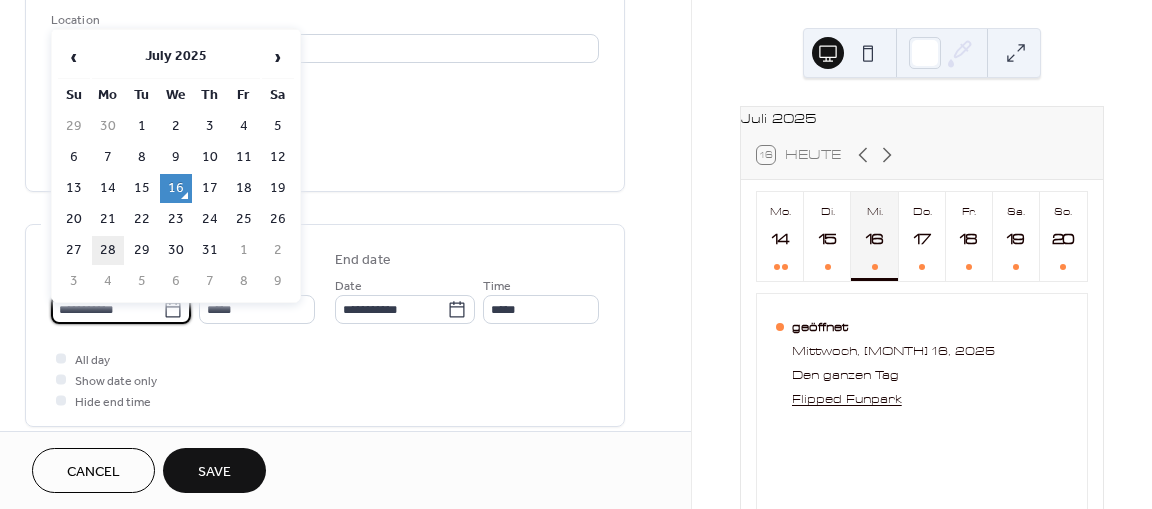 click on "28" at bounding box center (108, 250) 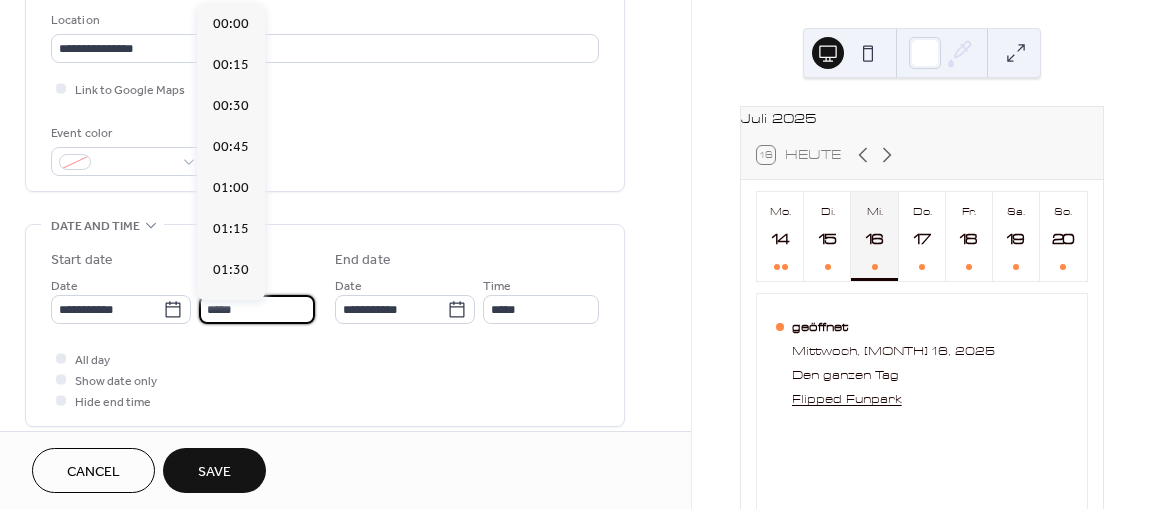 click on "*****" at bounding box center [257, 309] 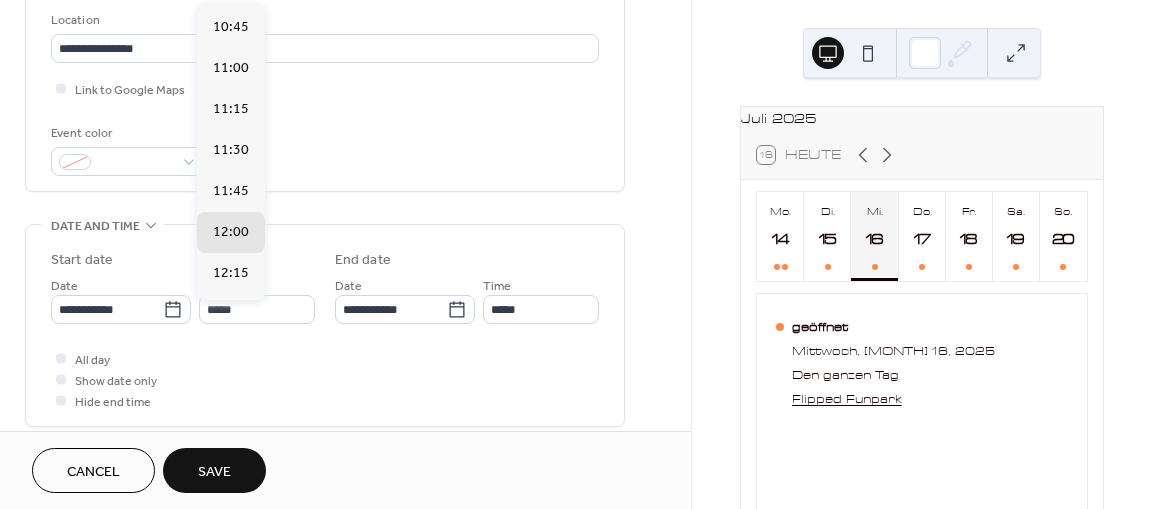 scroll, scrollTop: 1712, scrollLeft: 0, axis: vertical 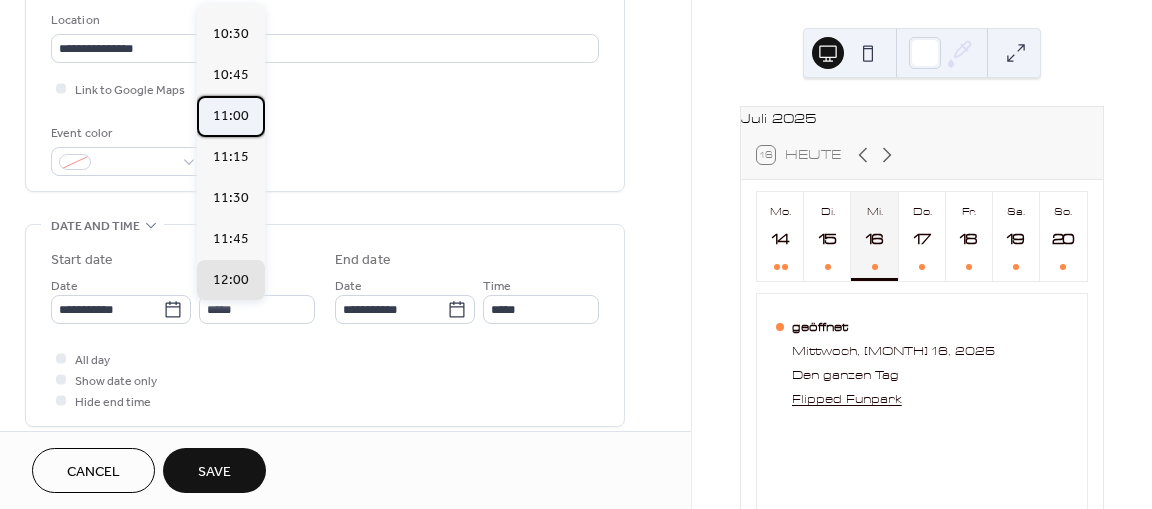click on "11:00" at bounding box center (231, 116) 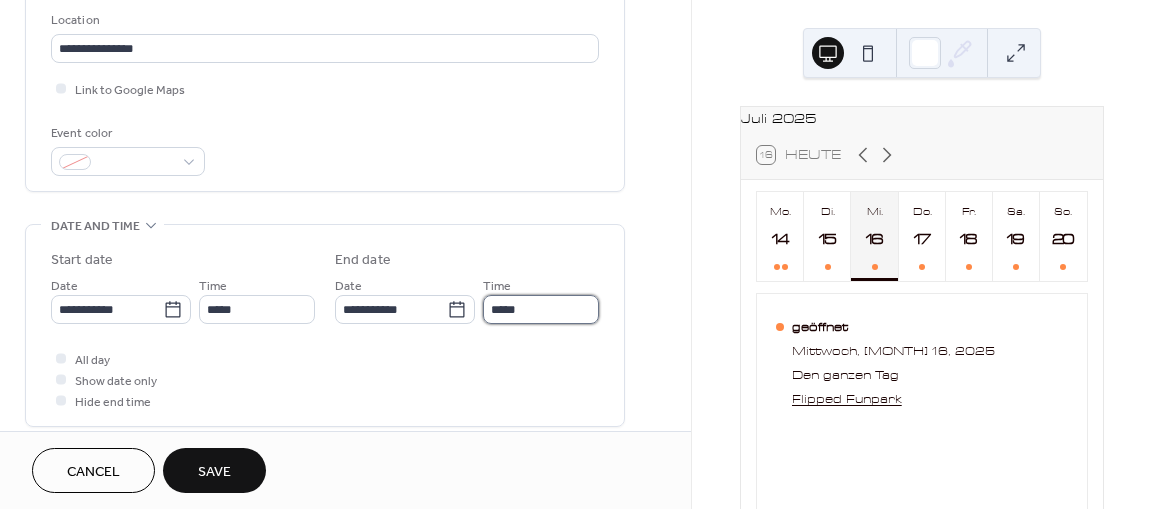 click on "*****" at bounding box center (541, 309) 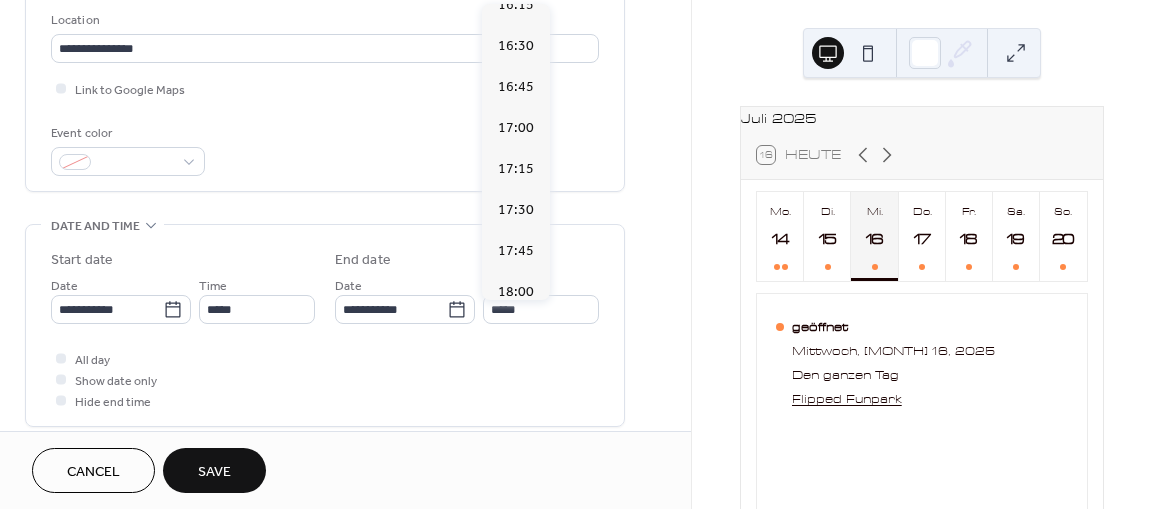 scroll, scrollTop: 939, scrollLeft: 0, axis: vertical 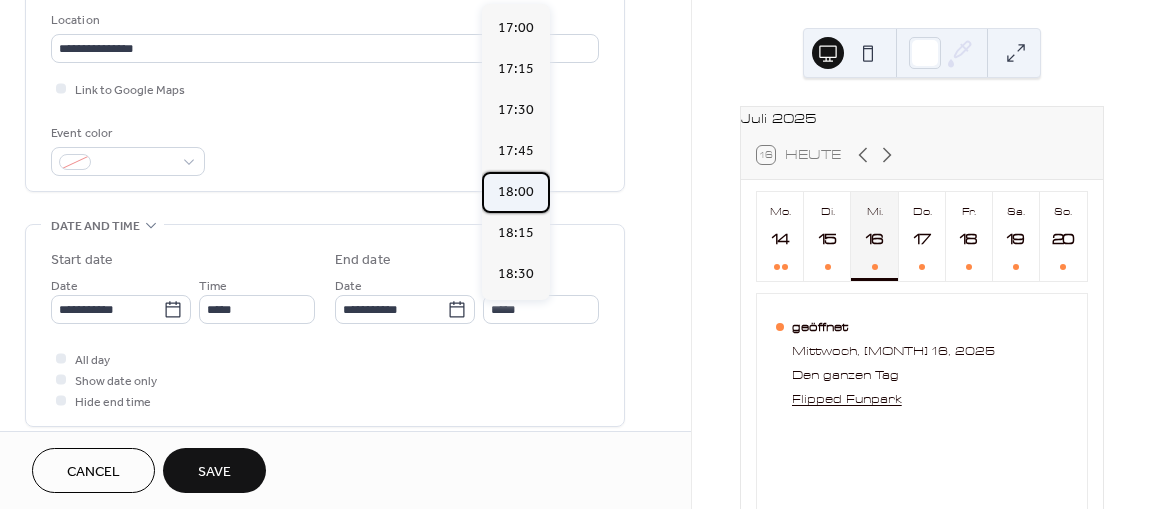 click on "18:00" at bounding box center (516, 192) 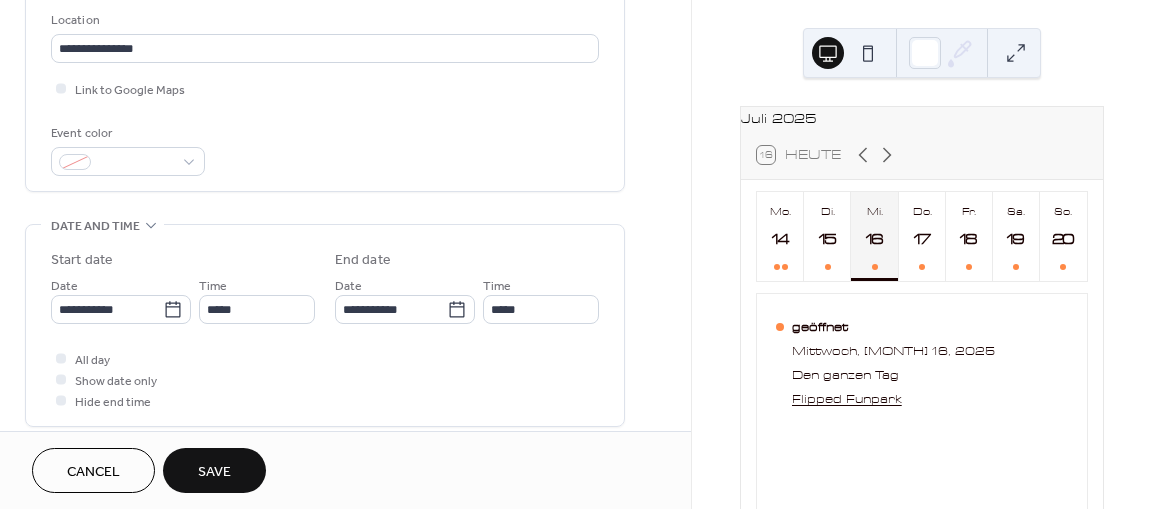 click on "Save" at bounding box center (214, 472) 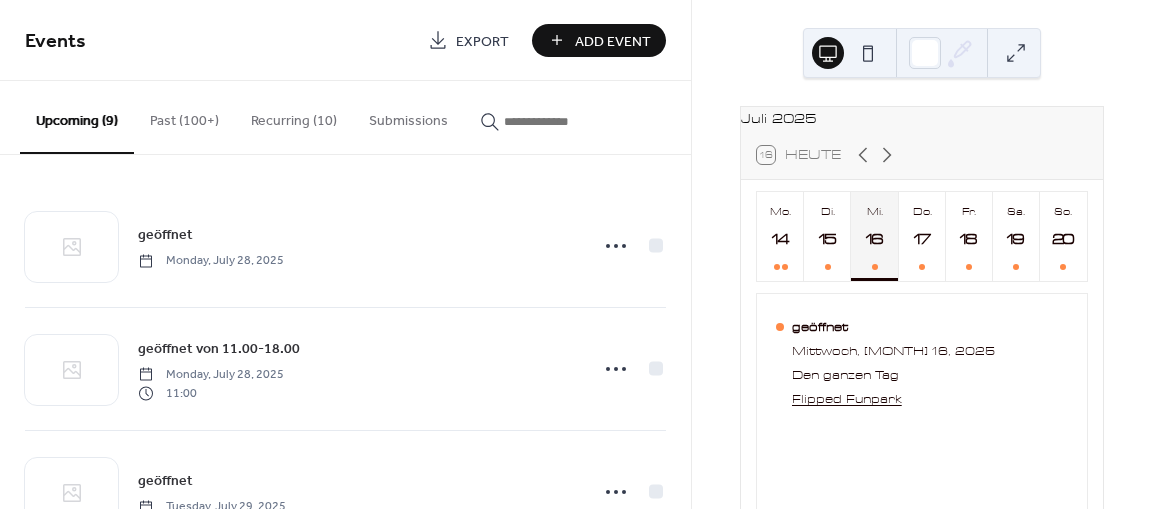 click on "Juli 2025" at bounding box center [922, 119] 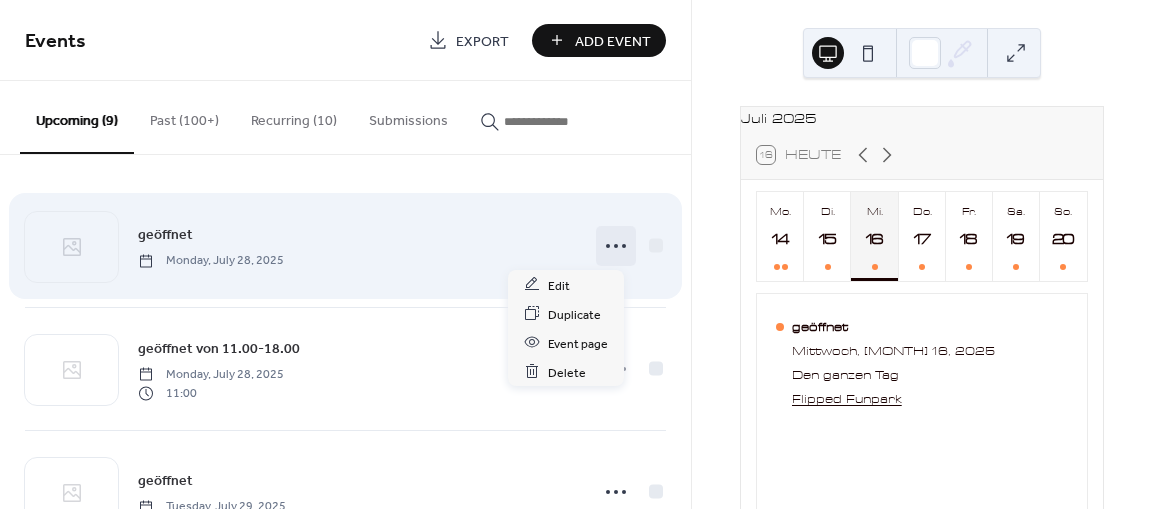 click at bounding box center [616, 246] 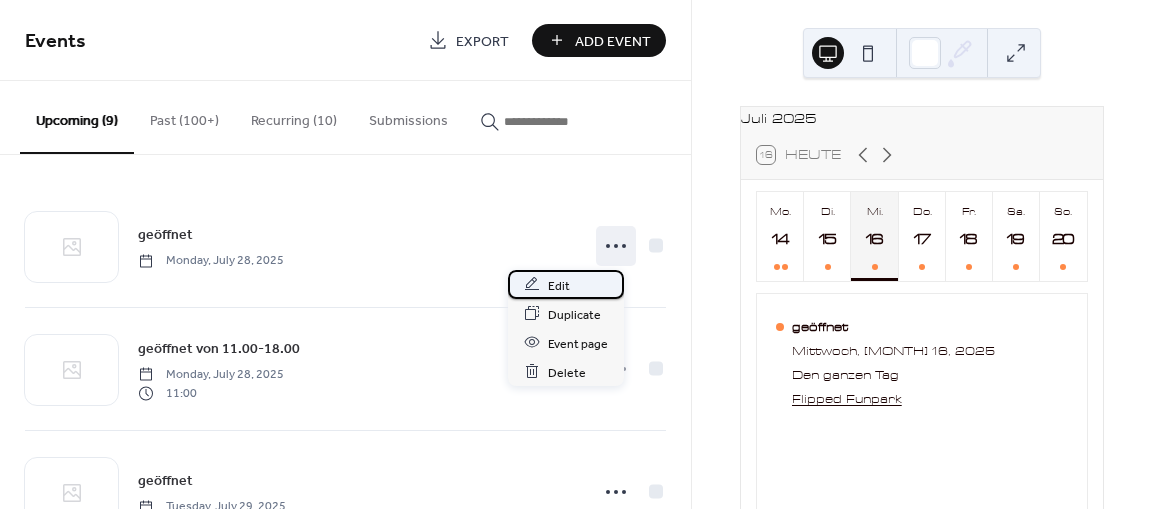 click on "Edit" at bounding box center [559, 285] 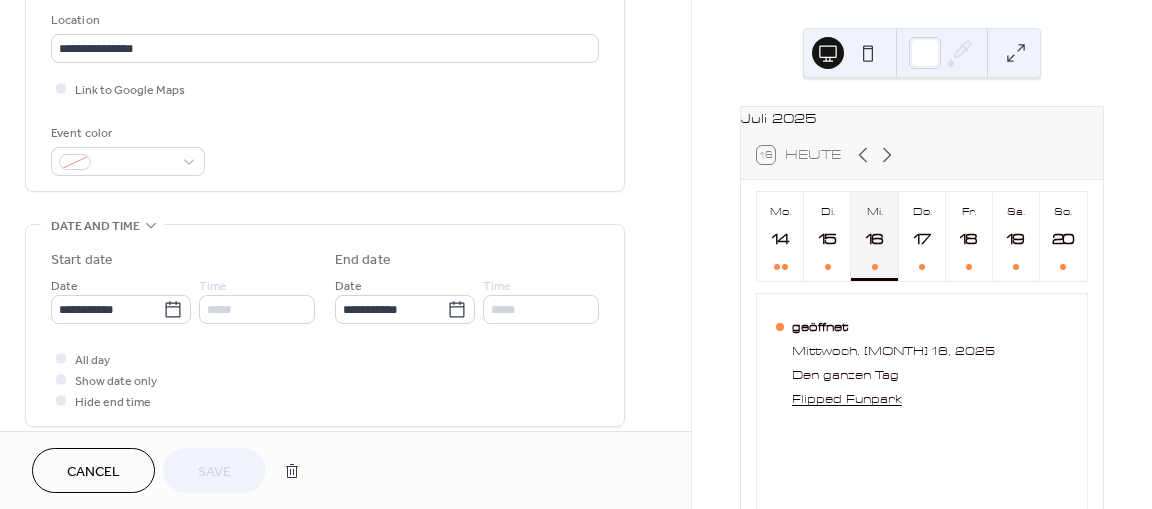 scroll, scrollTop: 511, scrollLeft: 0, axis: vertical 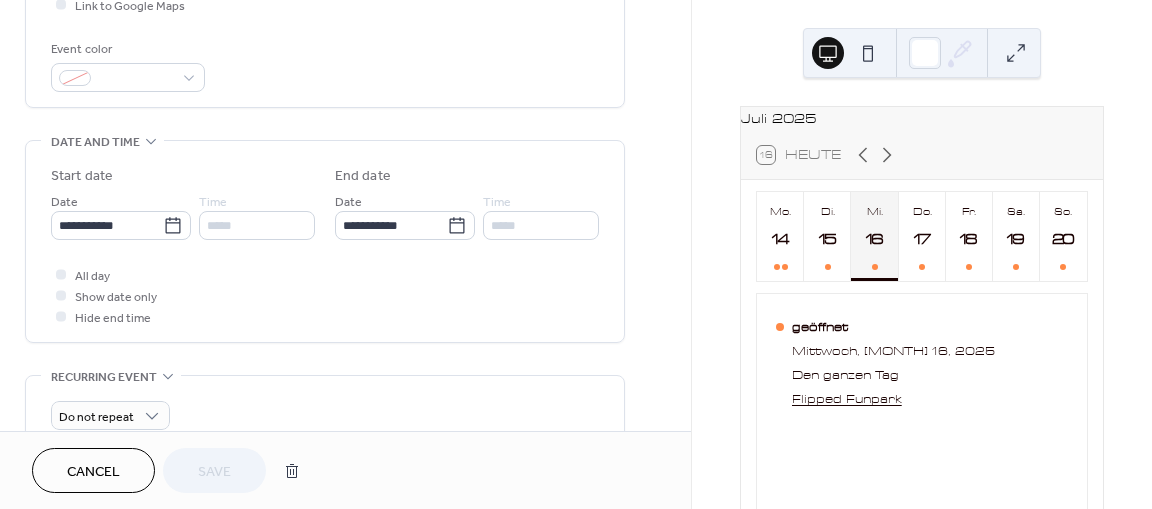click on "*****" at bounding box center [257, 225] 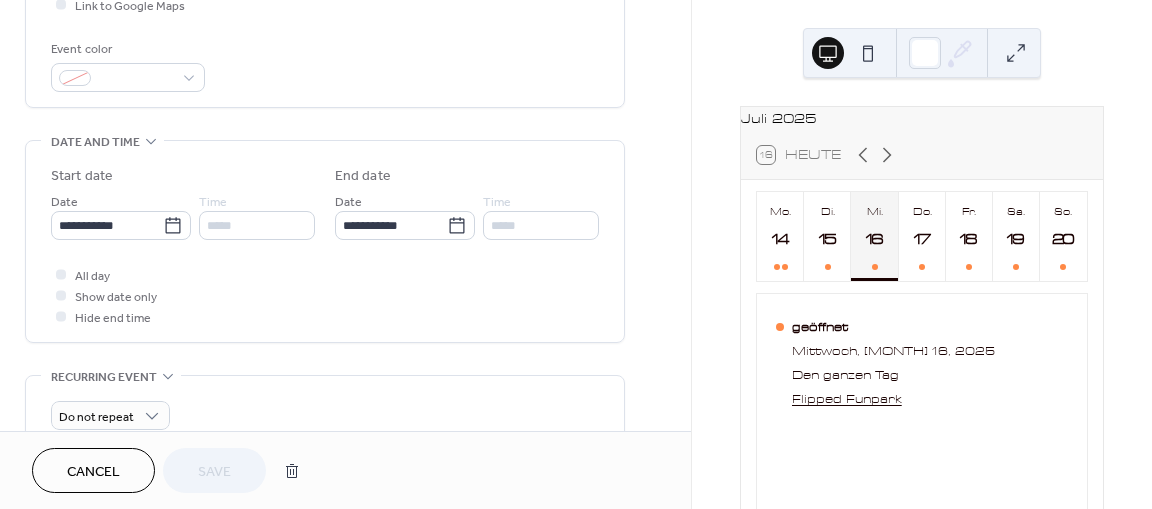 click on "Cancel" at bounding box center [93, 472] 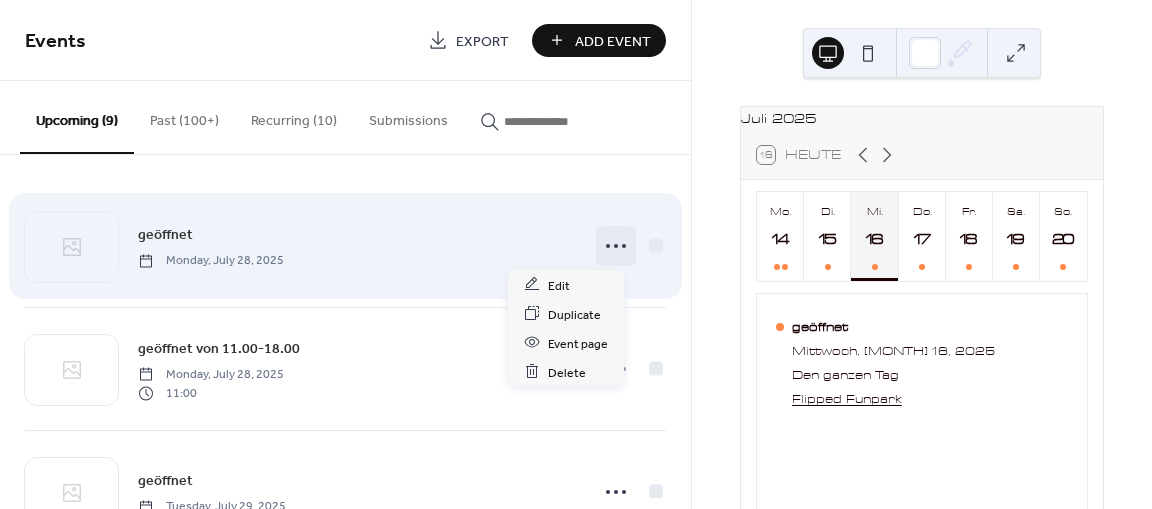 click 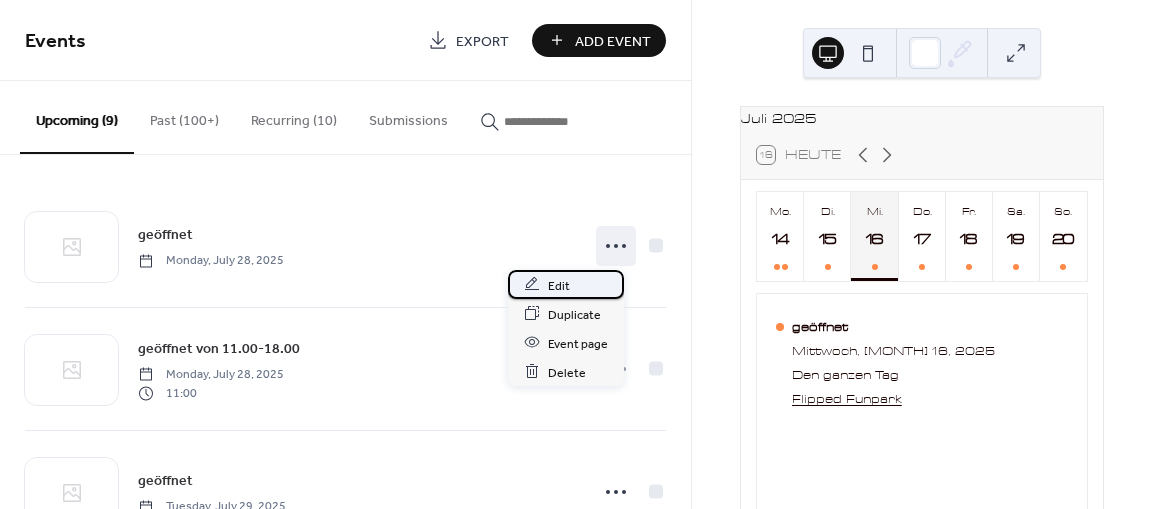 click on "Edit" at bounding box center (559, 285) 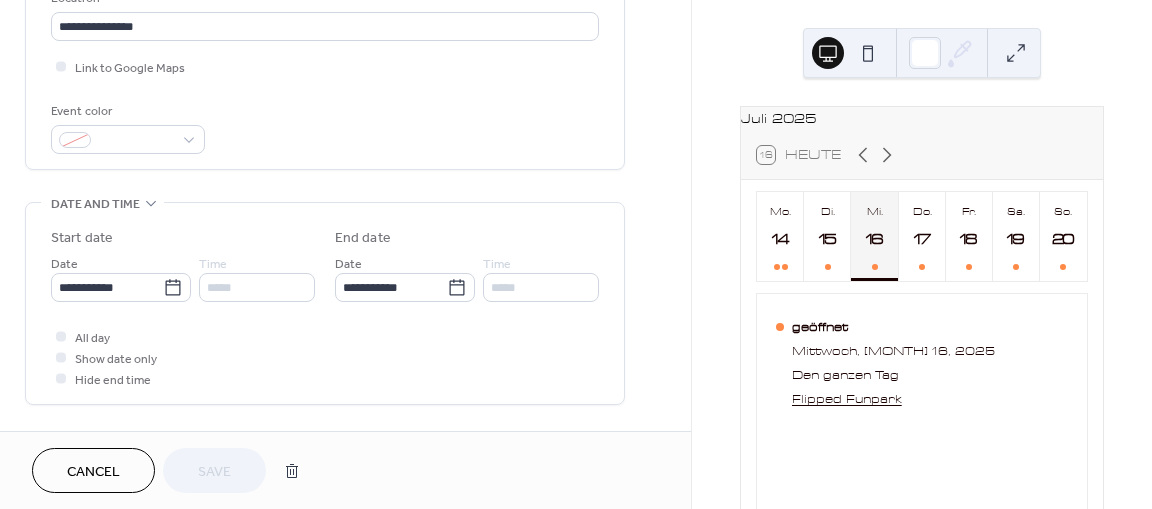 scroll, scrollTop: 453, scrollLeft: 0, axis: vertical 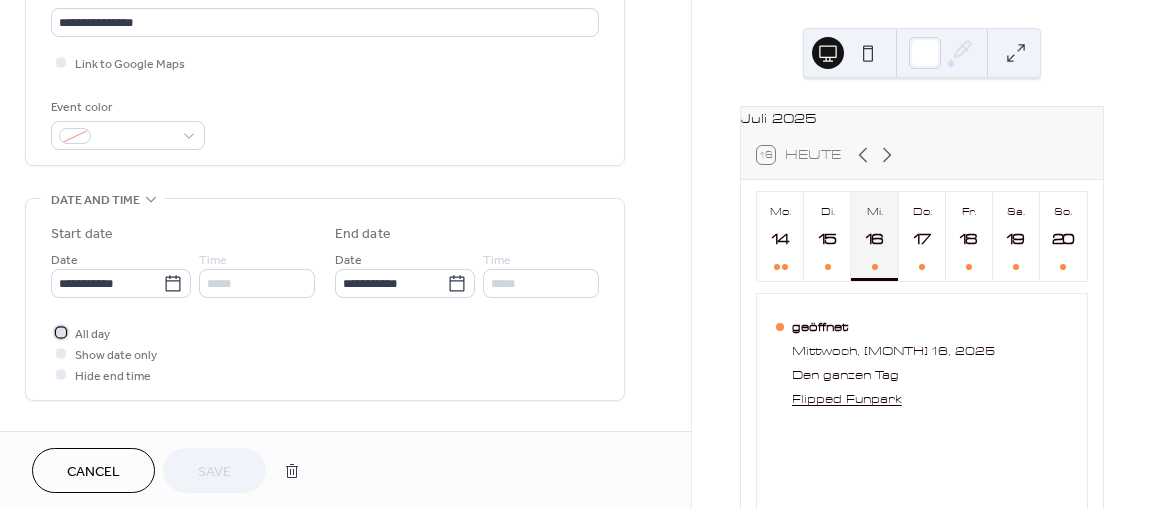 click at bounding box center [61, 332] 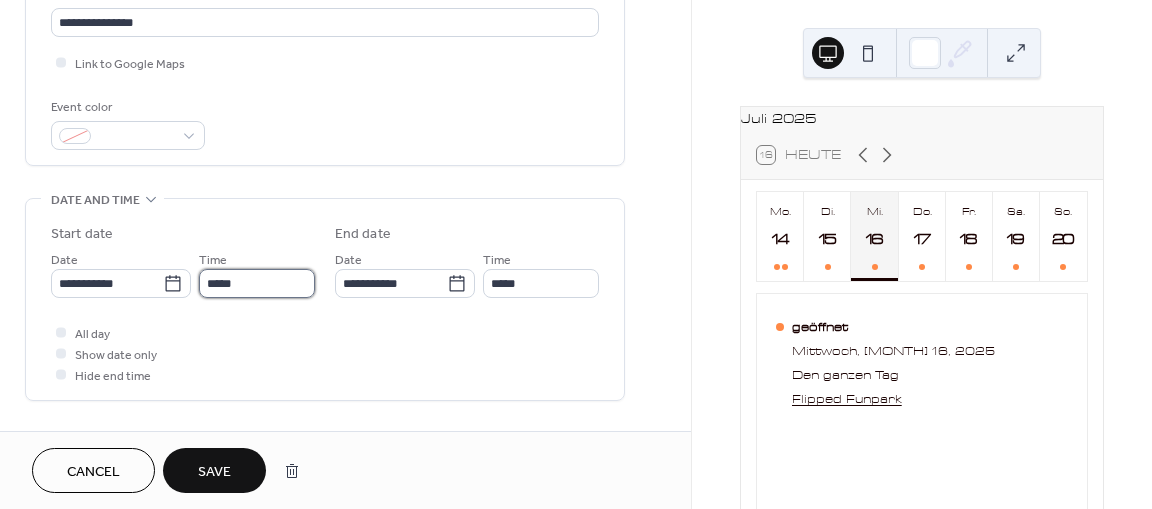 click on "*****" at bounding box center (257, 283) 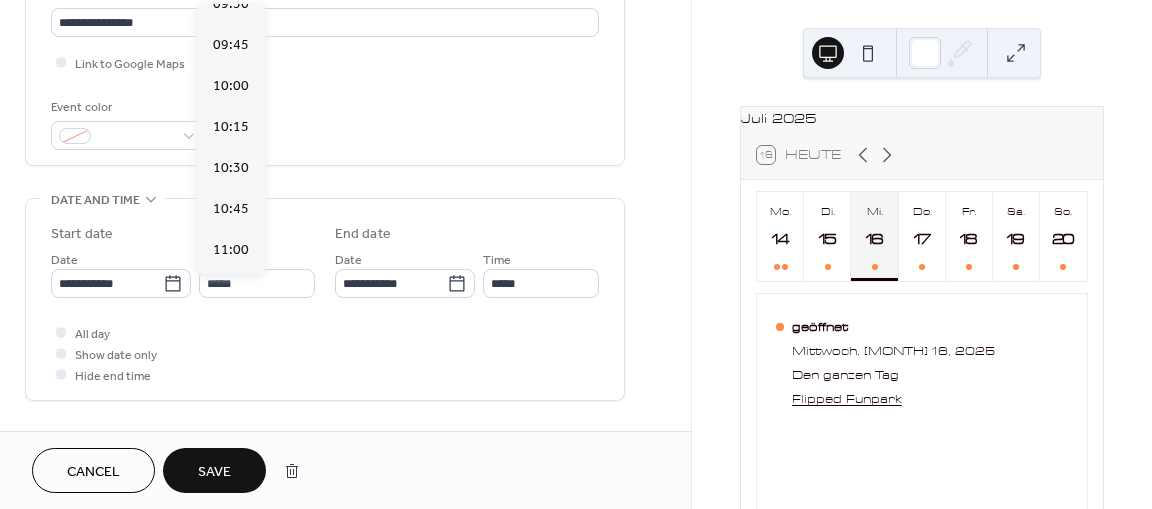 scroll, scrollTop: 1610, scrollLeft: 0, axis: vertical 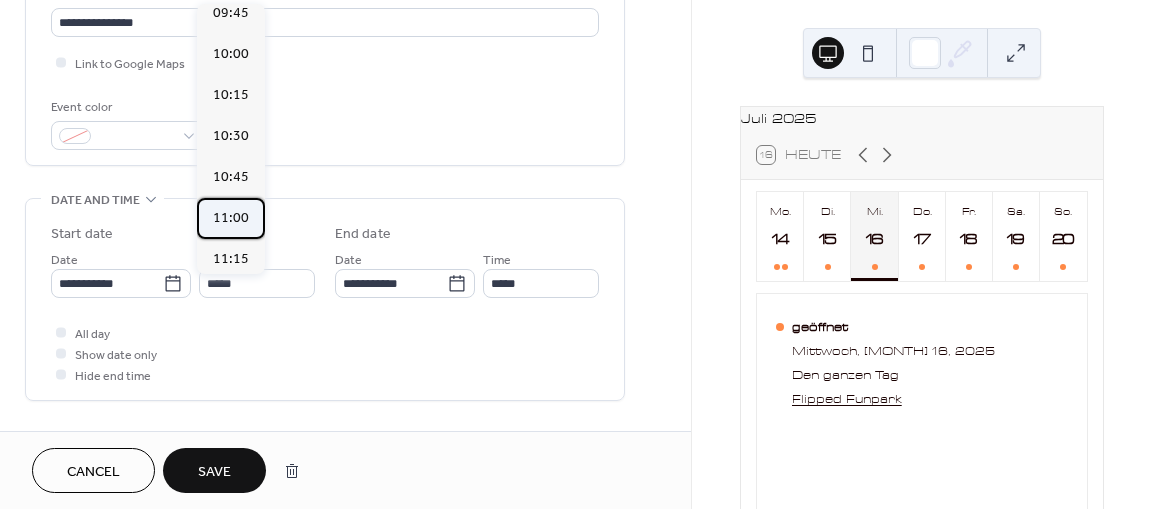 click on "11:00" at bounding box center (231, 218) 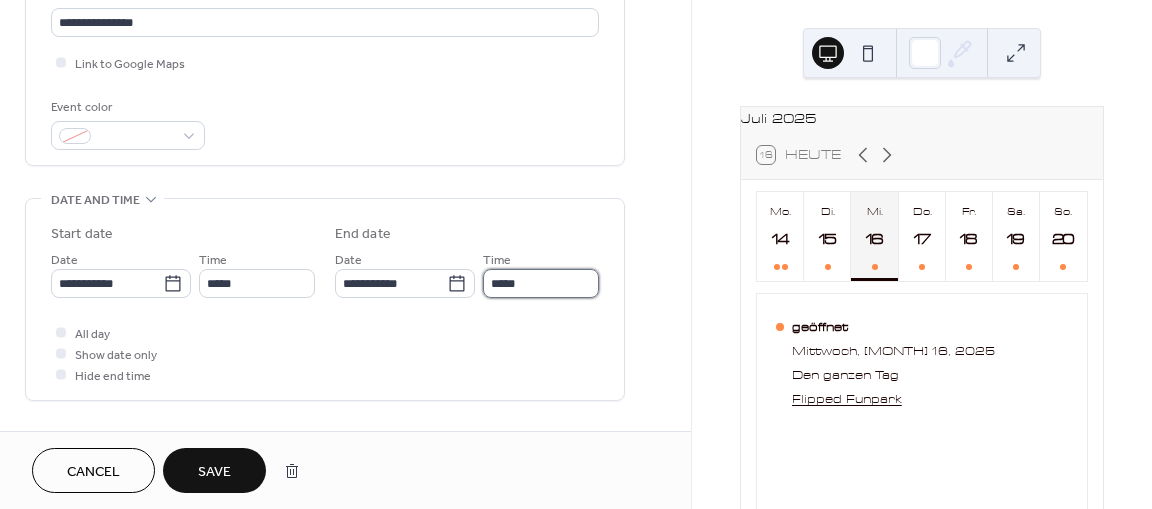 click on "*****" at bounding box center [541, 283] 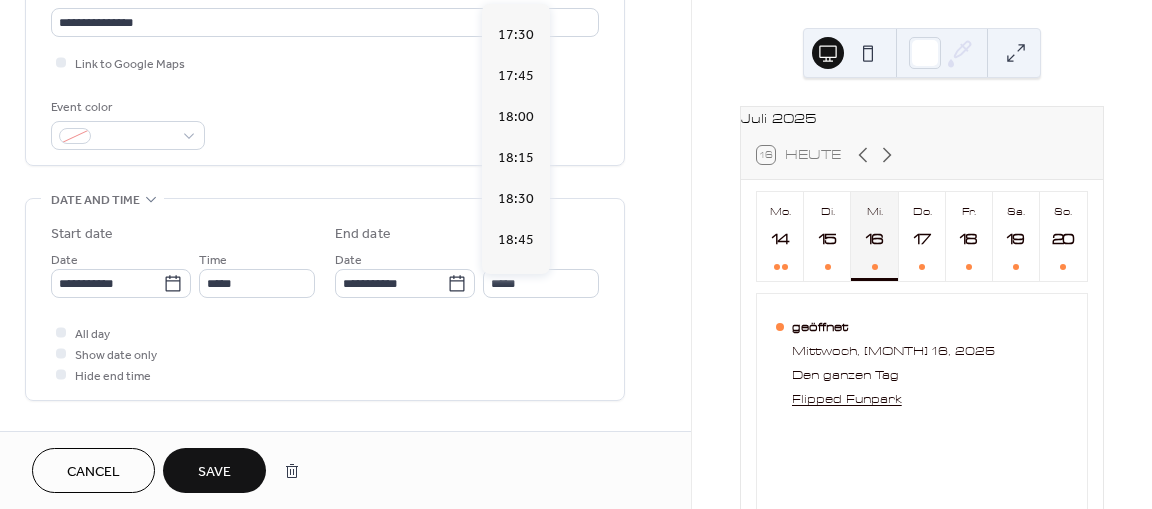 scroll, scrollTop: 1114, scrollLeft: 0, axis: vertical 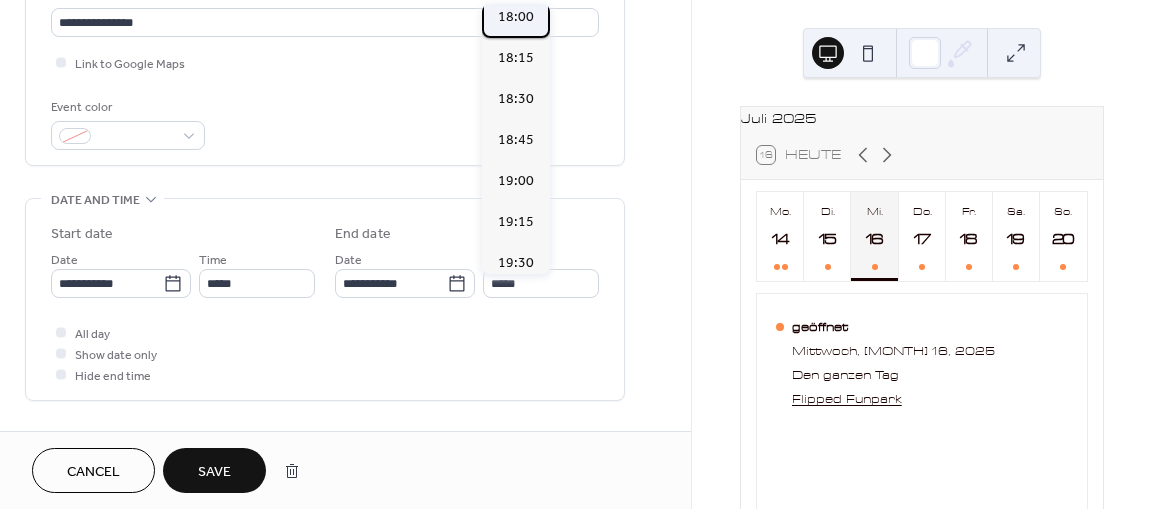 click on "18:00" at bounding box center [516, 17] 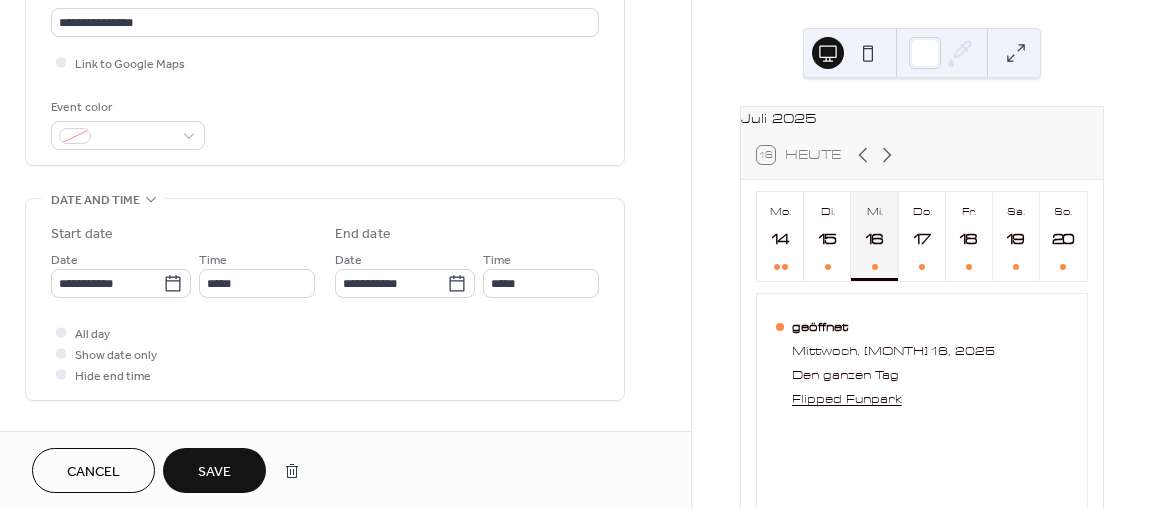 click on "Save" at bounding box center (214, 472) 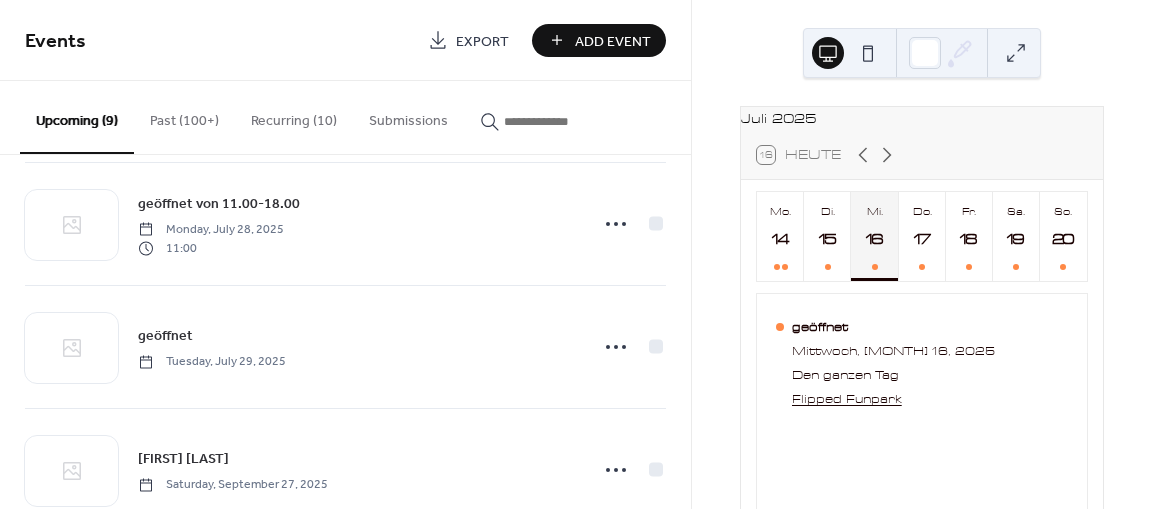 scroll, scrollTop: 0, scrollLeft: 0, axis: both 